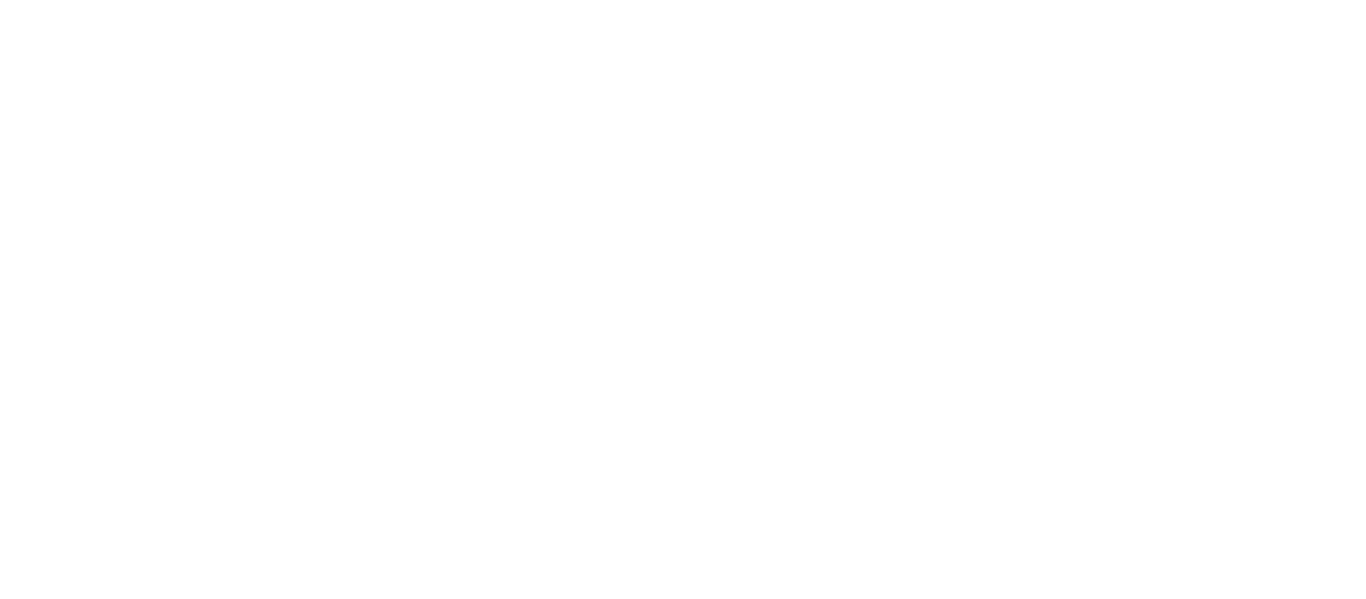 scroll, scrollTop: 0, scrollLeft: 0, axis: both 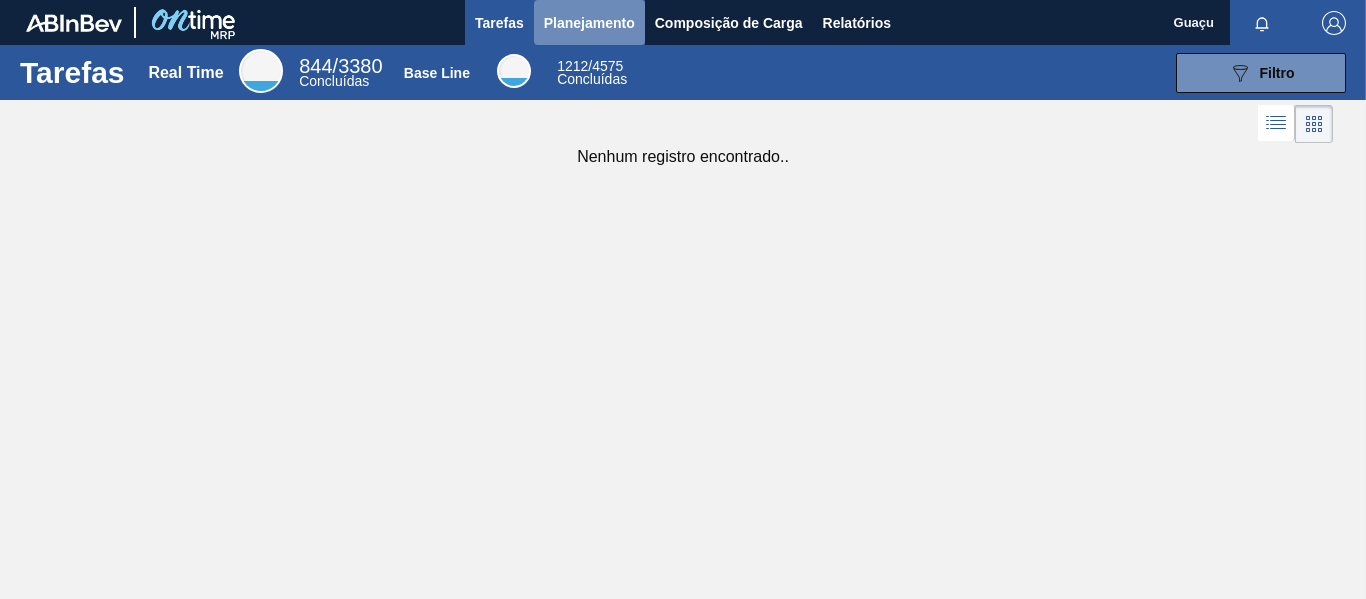 click on "Planejamento" at bounding box center [589, 23] 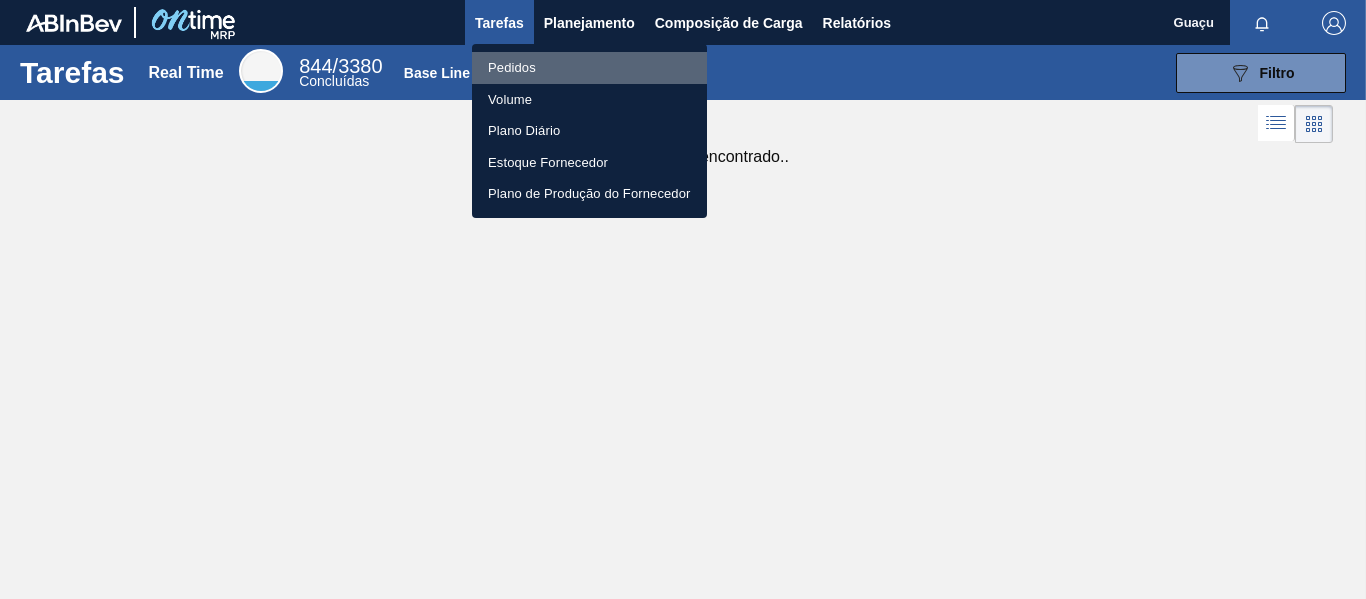 click on "Pedidos" at bounding box center (589, 68) 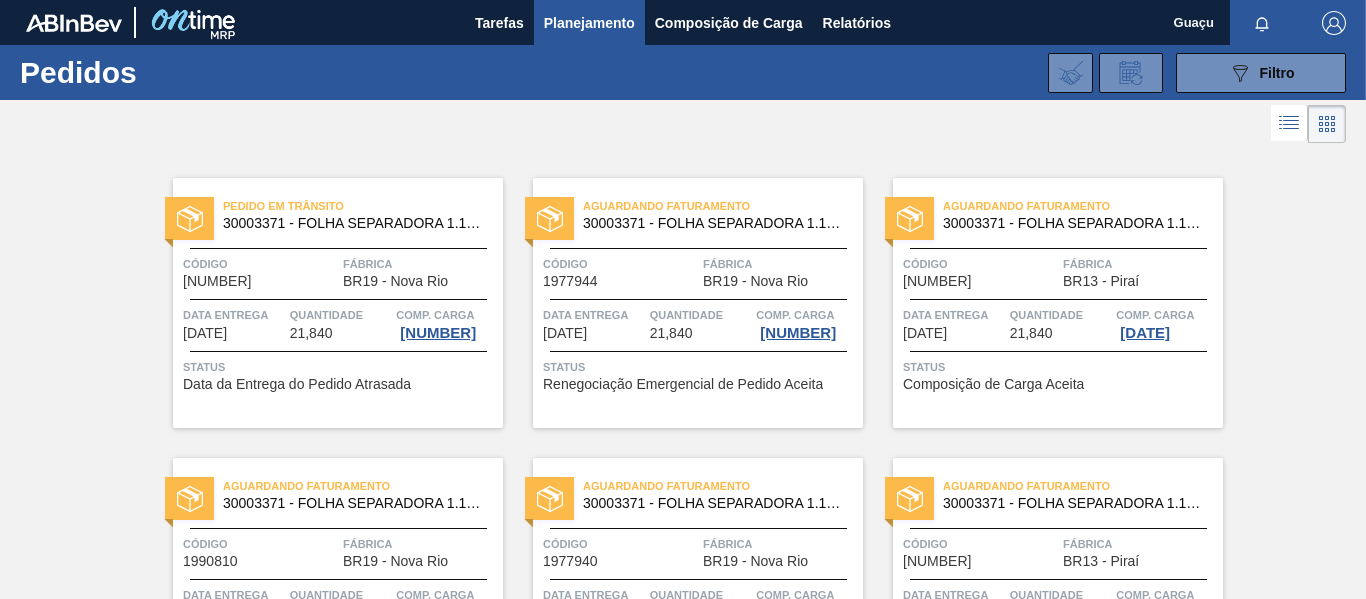 type 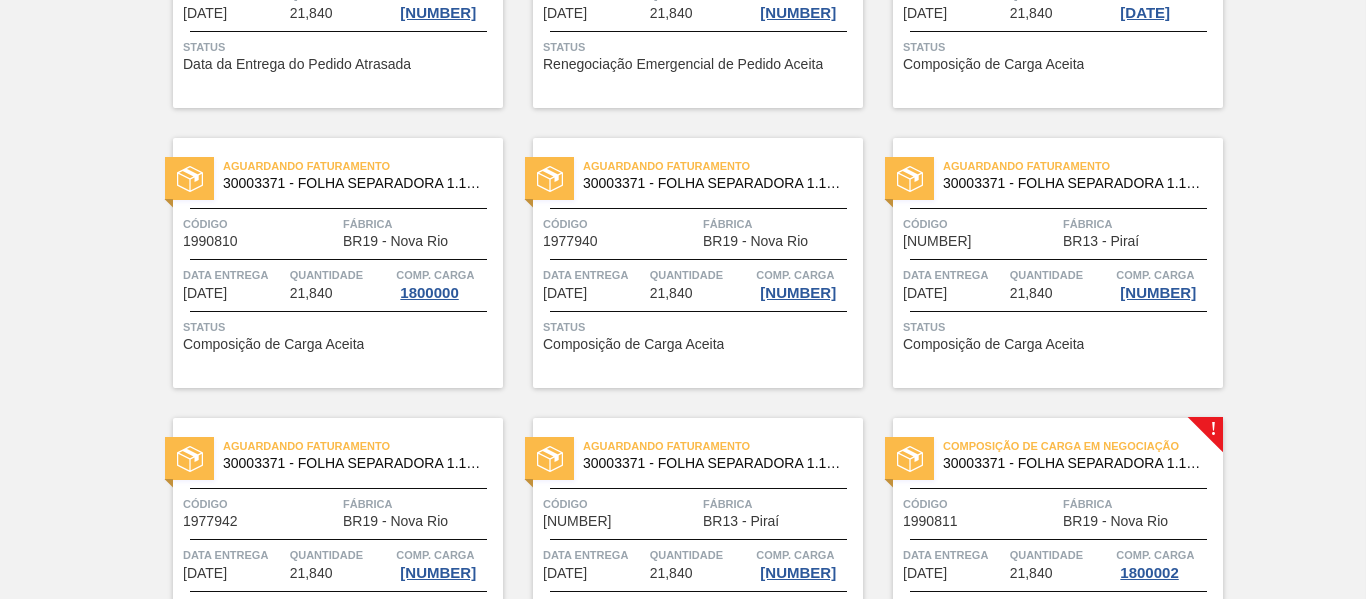scroll, scrollTop: 480, scrollLeft: 0, axis: vertical 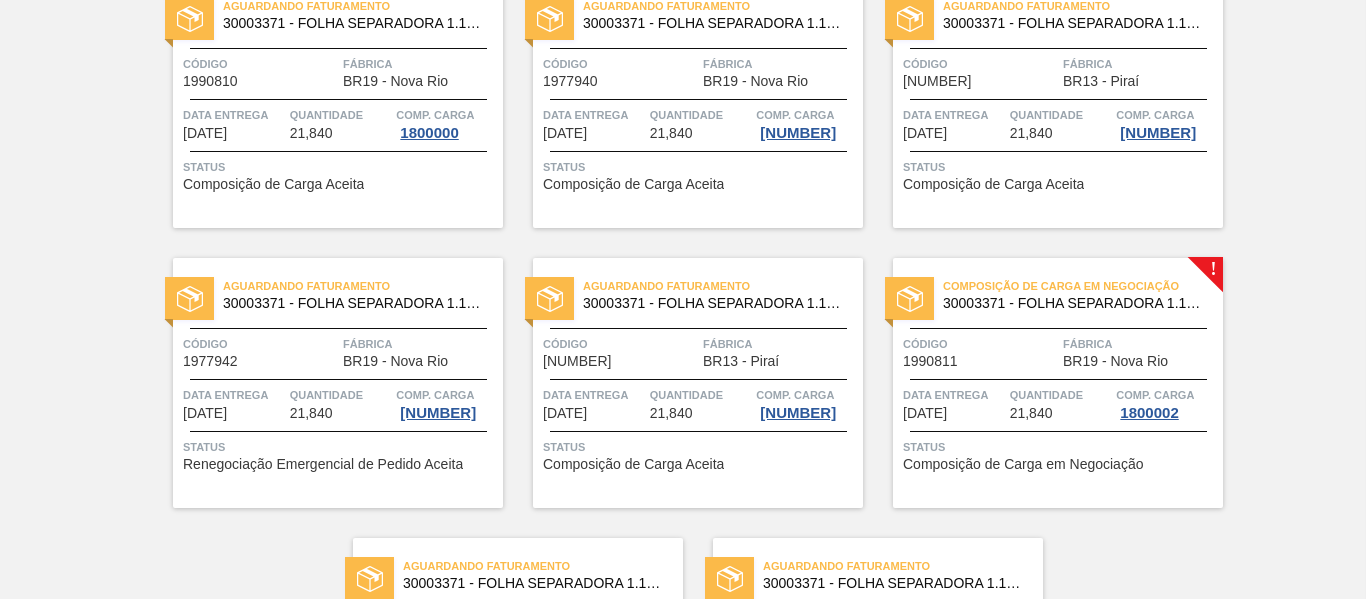 click on "Composição de Carga em Negociação 30003371 - FOLHA SEPARADORA 1.175 mm x 980 mm; Código 1990811 Fábrica BR19 - Nova Rio Data entrega [DATE] Quantidade 21,840 Comp. Carga 1800002 Status Composição de Carga em Negociação" at bounding box center (1058, 383) 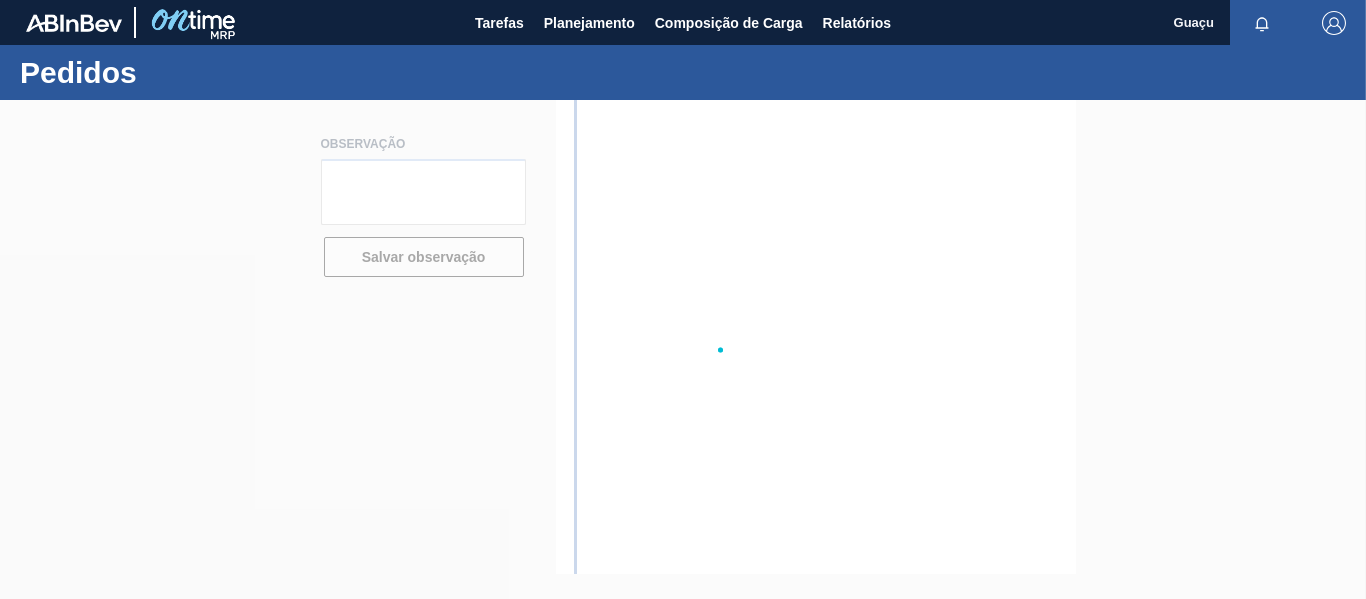 scroll, scrollTop: 0, scrollLeft: 0, axis: both 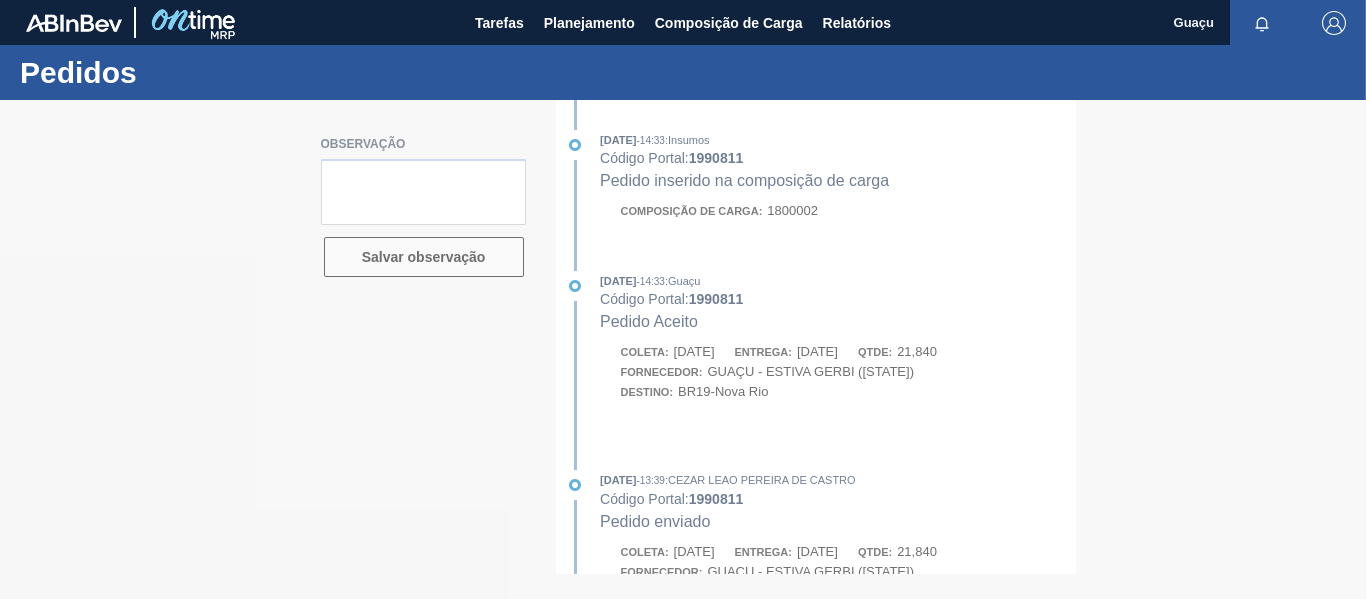 type on "nao gerou numero de pedido" 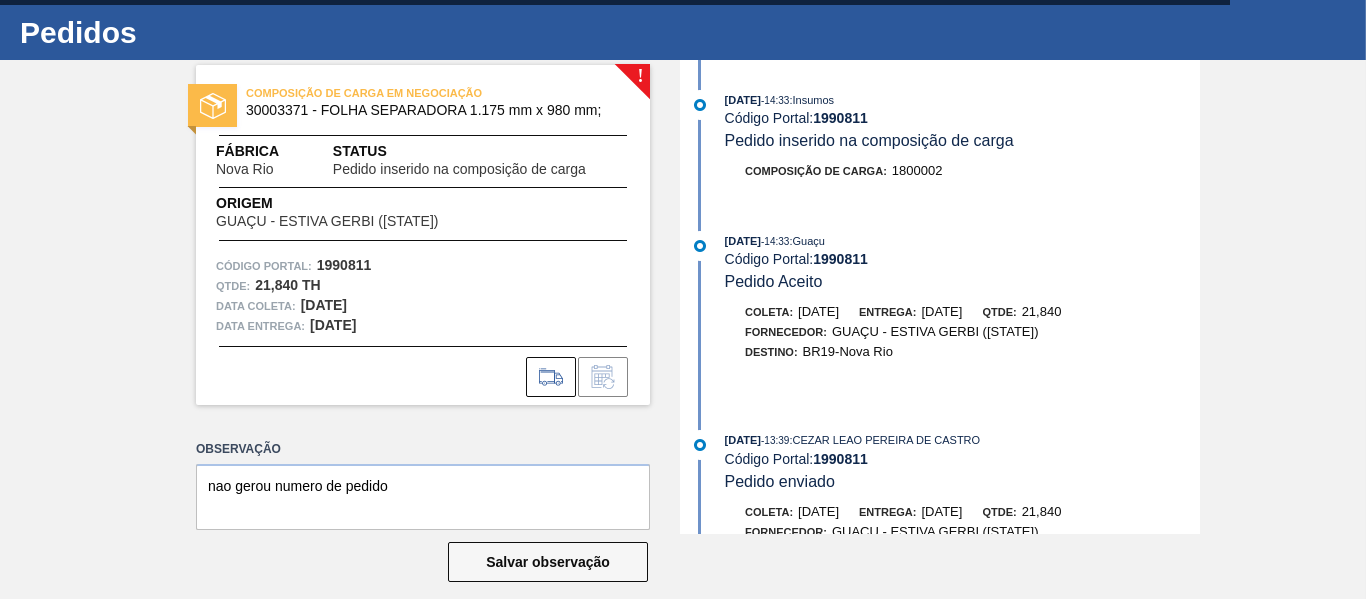 scroll, scrollTop: 61, scrollLeft: 0, axis: vertical 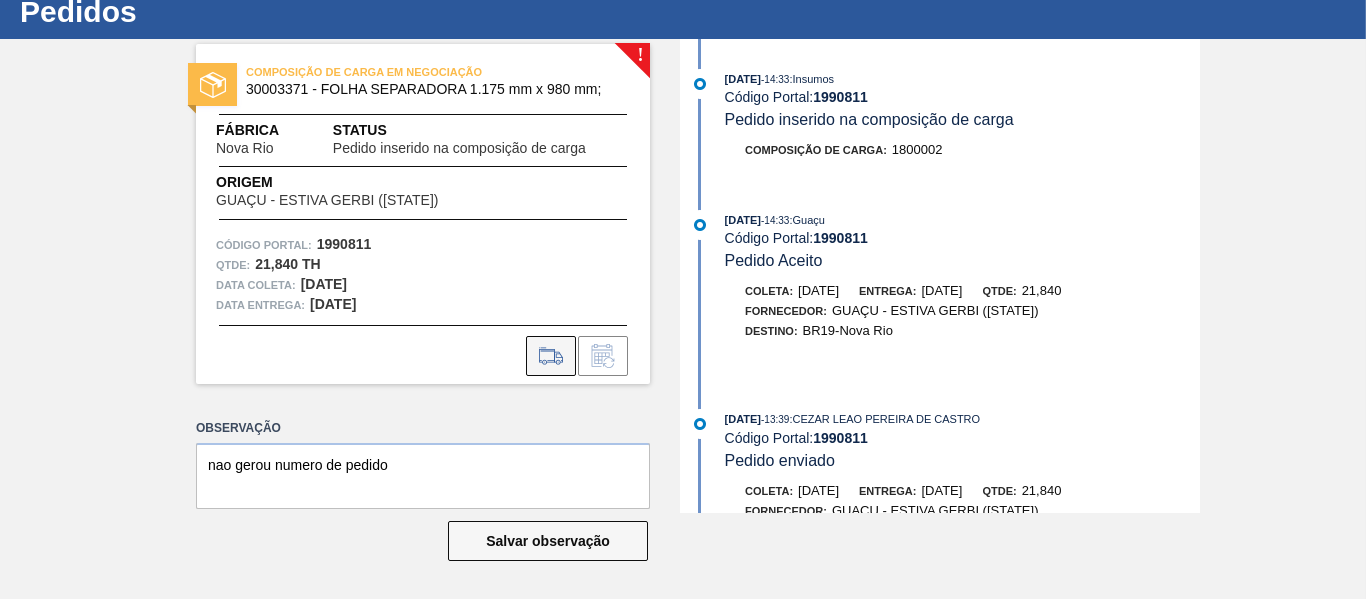 click 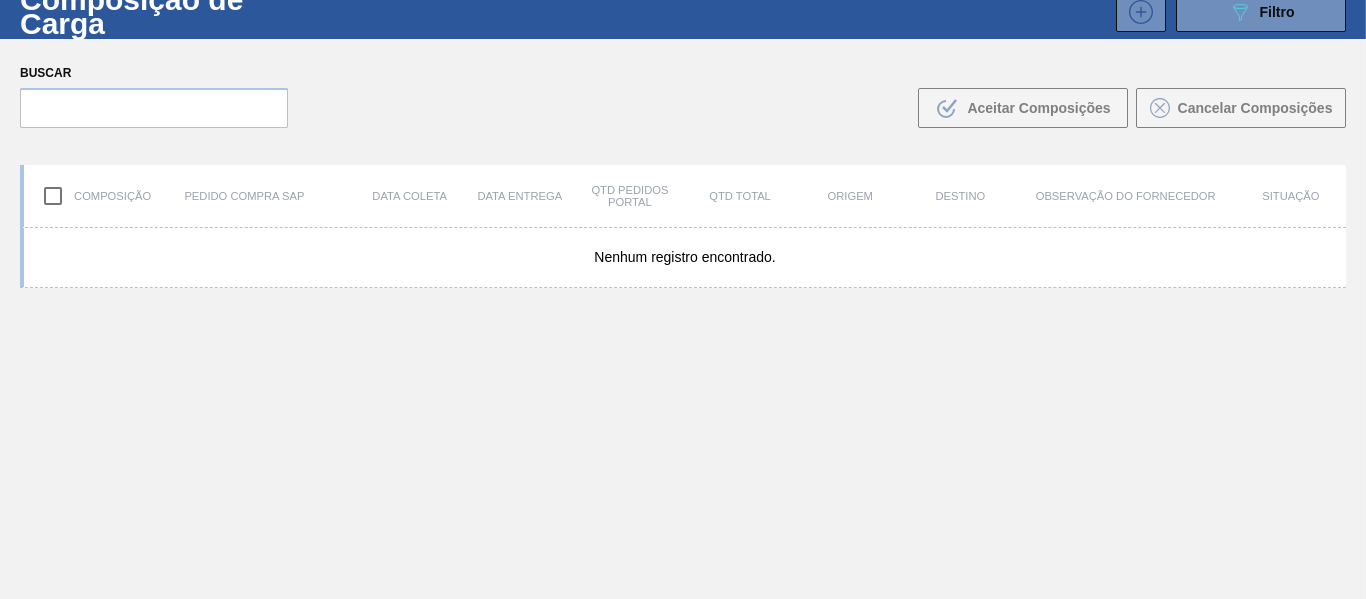 click on "Composição de Carga 089F7B8B-B2A5-4AFE-B5C0-19BA573D28AC Filtro 089F7B8B-B2A5-4AFE-B5C0-19BA573D28AC Created with sketchtool. Código PO SAP Composição Destino Situação Carteira Família Rotulada Data coleta de Data coleta até Data entrega de Data entrega até Hora entrega de Hora entrega até Buscar Limpar Busca Buscar .b{fill:var(--color-action-default)} Aceitar Composições Cancelar Composições Composição Pedido Compra SAP Data coleta Data entrega Qtd Pedidos Portal Qtd Total Origem Destino Observação do Fornecedor Situação Nenhum registro encontrado. Página :  1   0  -  0   de   0   Registros < >" at bounding box center [683, 261] 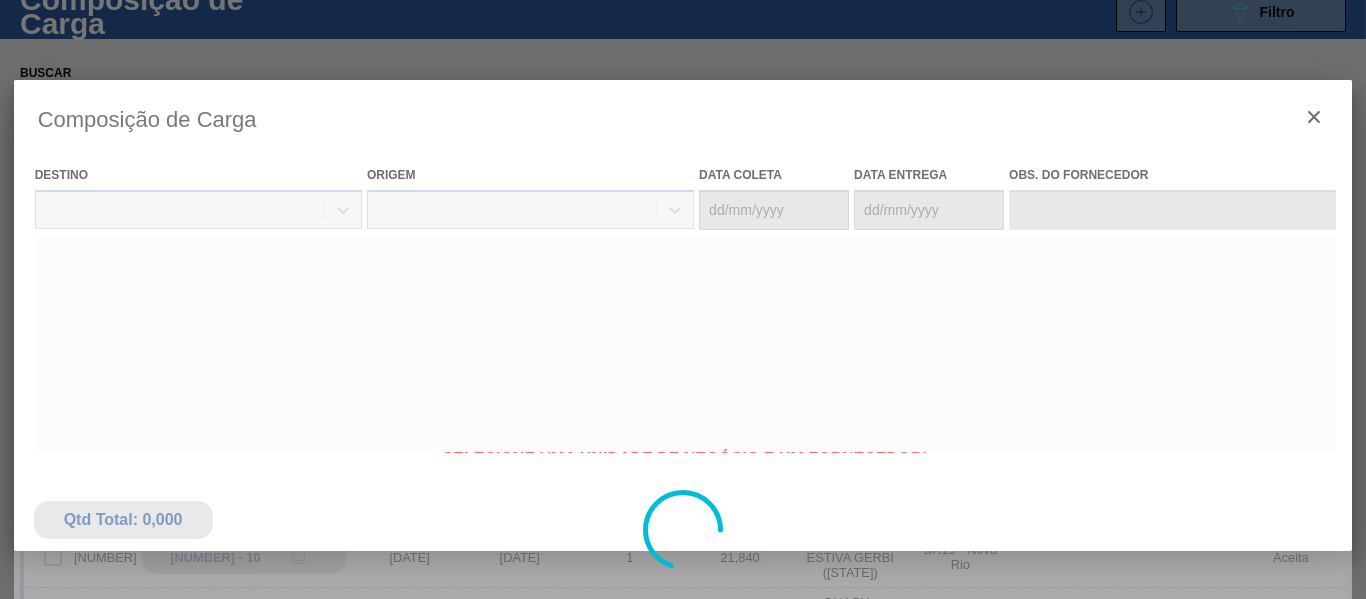 type on "[DATE]" 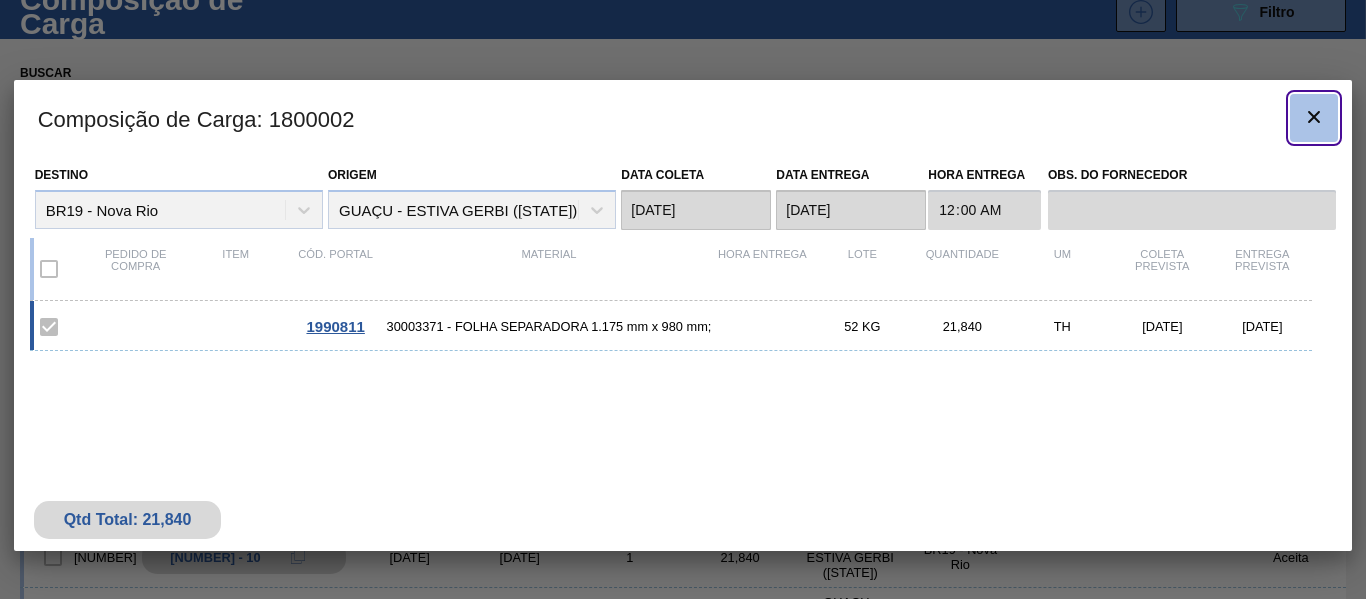click 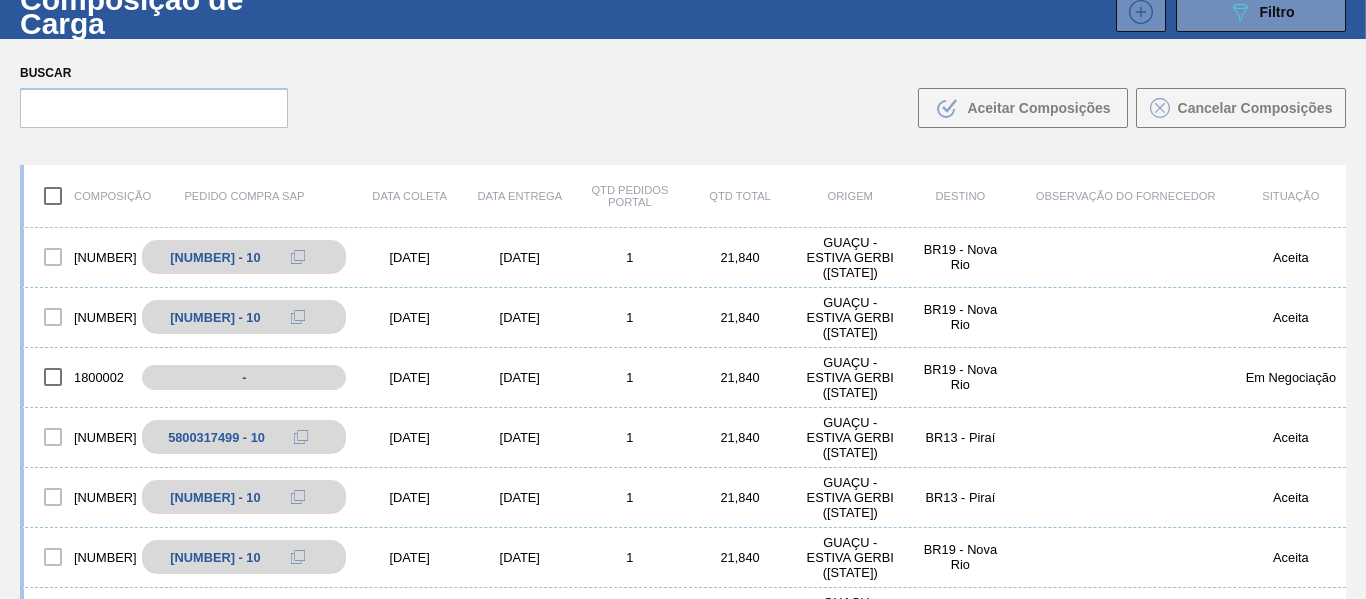 scroll, scrollTop: 0, scrollLeft: 0, axis: both 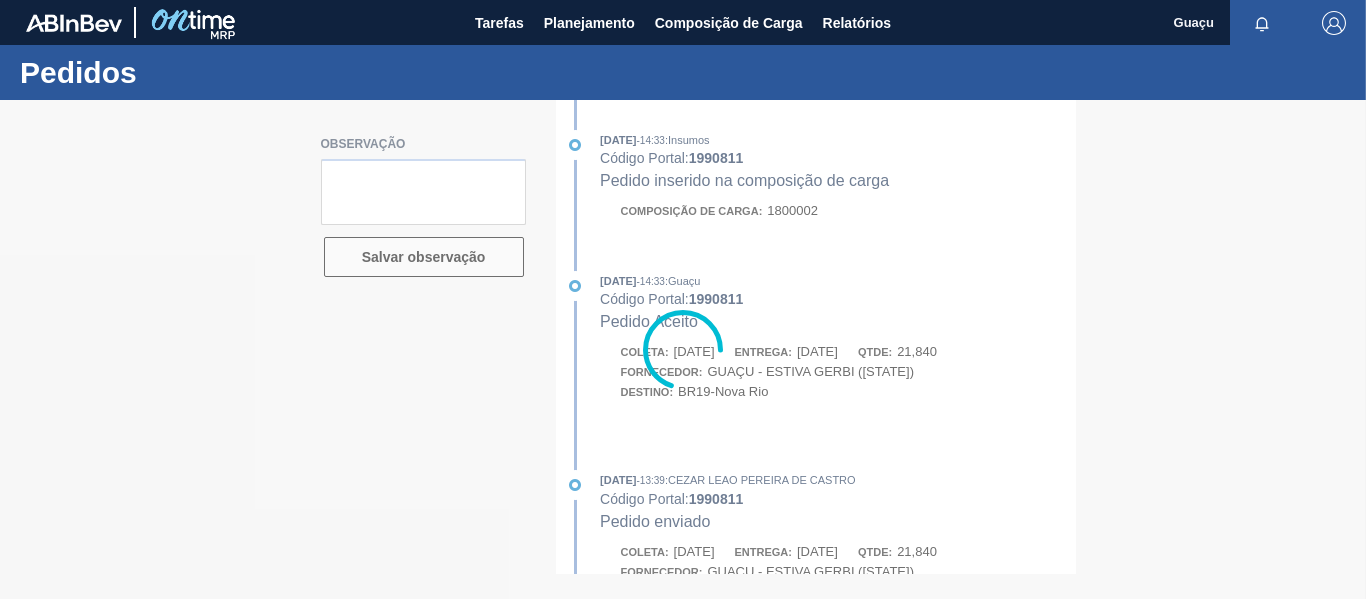 type on "nao gerou numero de pedido" 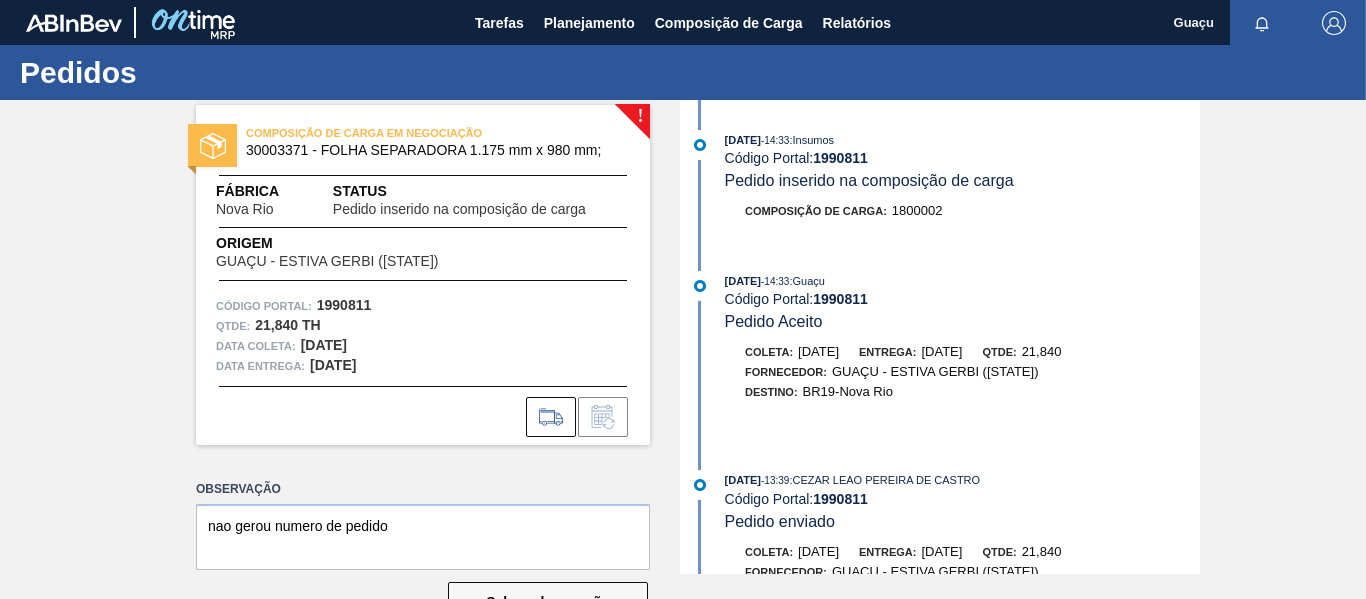 click on "! COMPOSIÇÃO DE CARGA EM NEGOCIAÇÃO 30003371 - FOLHA SEPARADORA 1.175 mm x 980 mm; Fábrica Nova Rio Status Pedido inserido na composição de carga Origem GUAÇU - ESTIVA GERBI ([STATE])   Código Portal:  1990811 Qtde : 21,840 TH Data coleta: [DATE] Data entrega: [DATE]  Observação nao gerou numero de pedido Salvar observação [DATE]  -  14:33 :  Insumos Código Portal:  1990811 Pedido inserido na composição de carga Composição de Carga : 1800002 [DATE]  -  14:33 :  Guaçu Código Portal:  1990811 Pedido Aceito Coleta: [DATE] Entrega: [DATE] Qtde: 21,840 Fornecedor: GUAÇU - ESTIVA GERBI ([STATE]) Destino: BR19-Nova Rio [DATE]  -  13:39 :  CEZAR LEAO PEREIRA DE CASTRO Código Portal:  1990811 Pedido enviado Coleta: [DATE] Entrega: [DATE] Qtde: 21,840 Fornecedor: GUAÇU - ESTIVA GERBI ([STATE]) Destino: BR19-Nova Rio [DATE]  -  13:39 :  CEZAR LEAO PEREIRA DE CASTRO Código Portal:  1990811 Pedido de Compra Criado" at bounding box center [683, 337] 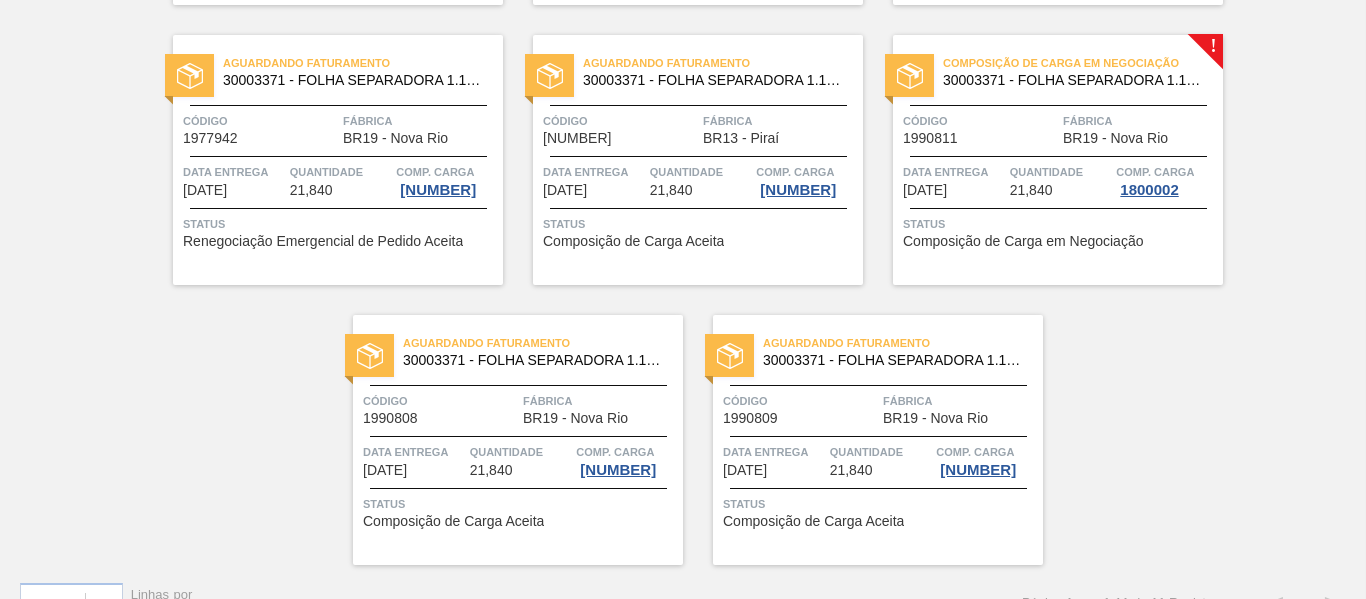 scroll, scrollTop: 663, scrollLeft: 0, axis: vertical 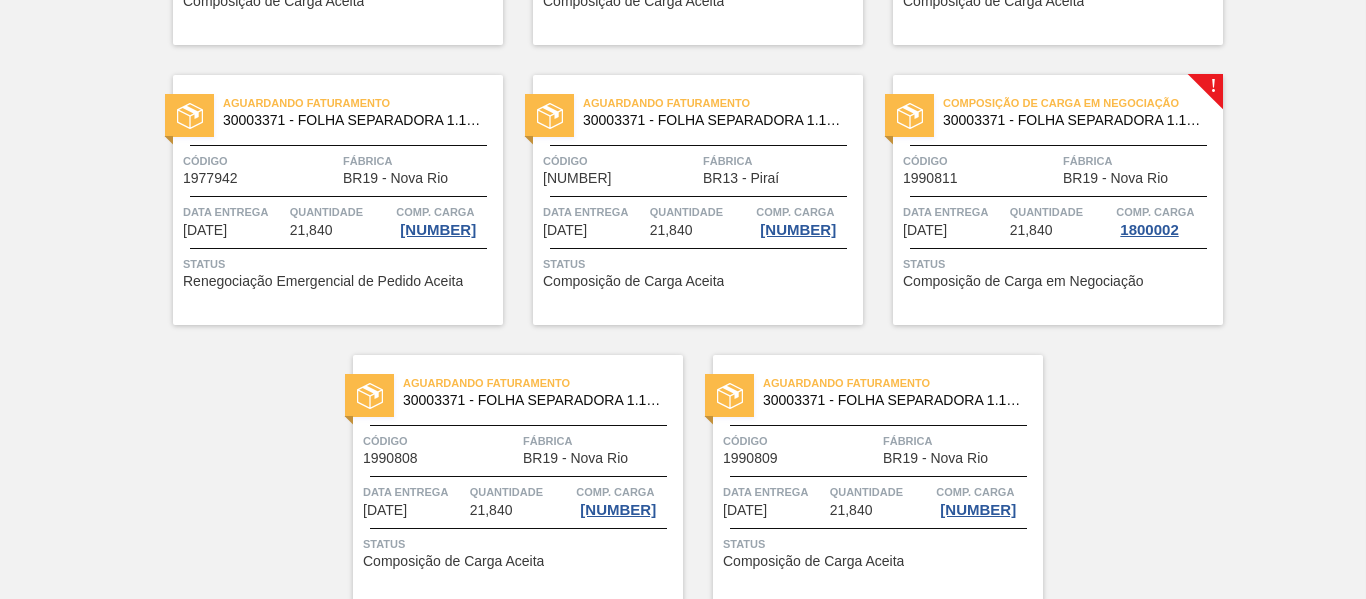 click on "Composição de Carga em Negociação 30003371 - FOLHA SEPARADORA 1.175 mm x 980 mm; Código 1990811 Fábrica BR19 - Nova Rio Data entrega [DATE] Quantidade 21,840 Comp. Carga 1800002 Status Composição de Carga em Negociação" at bounding box center (1058, 200) 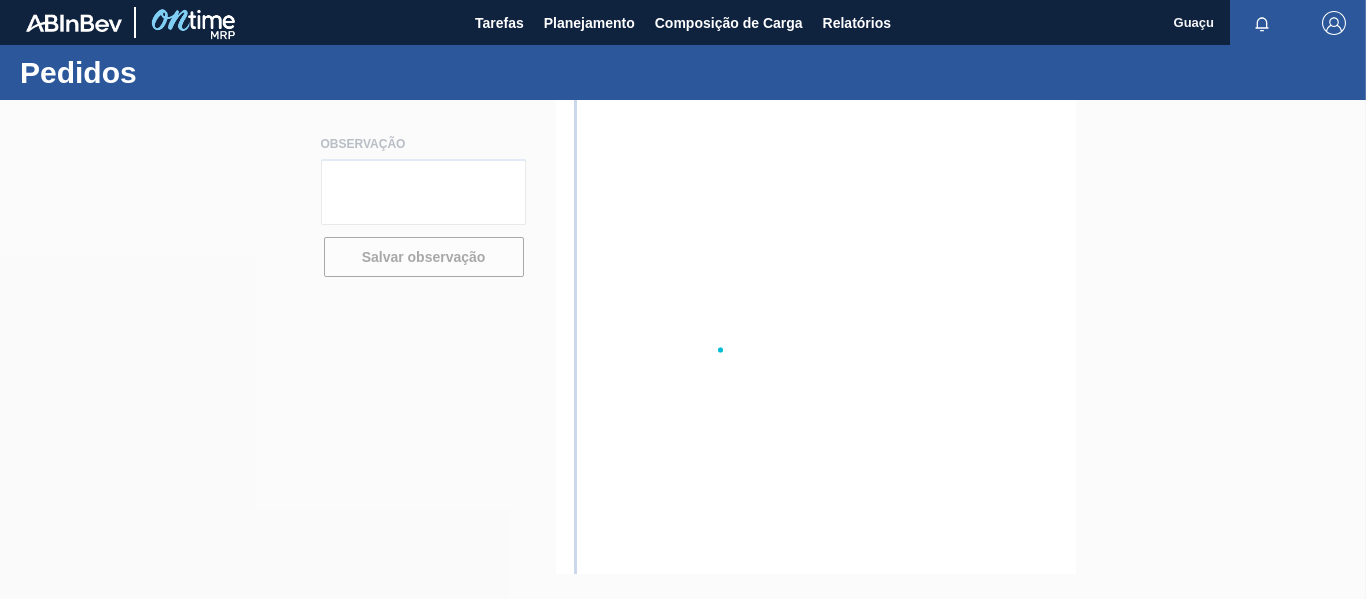 scroll, scrollTop: 0, scrollLeft: 0, axis: both 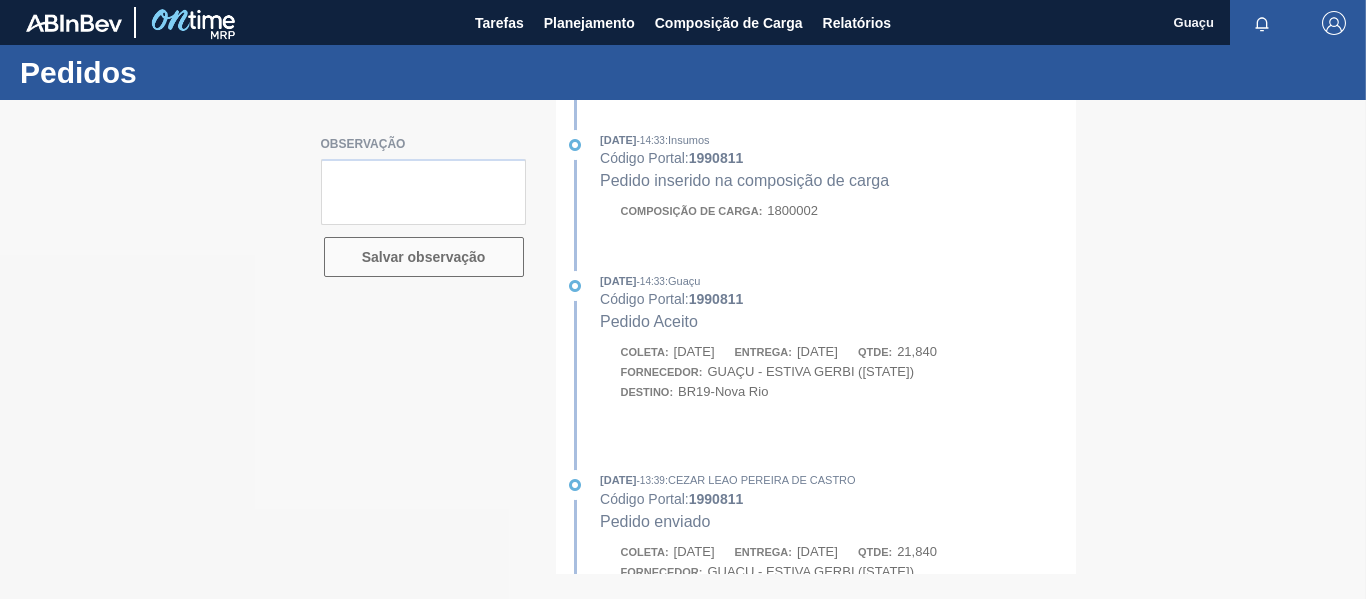 type on "nao gerou numero de pedido" 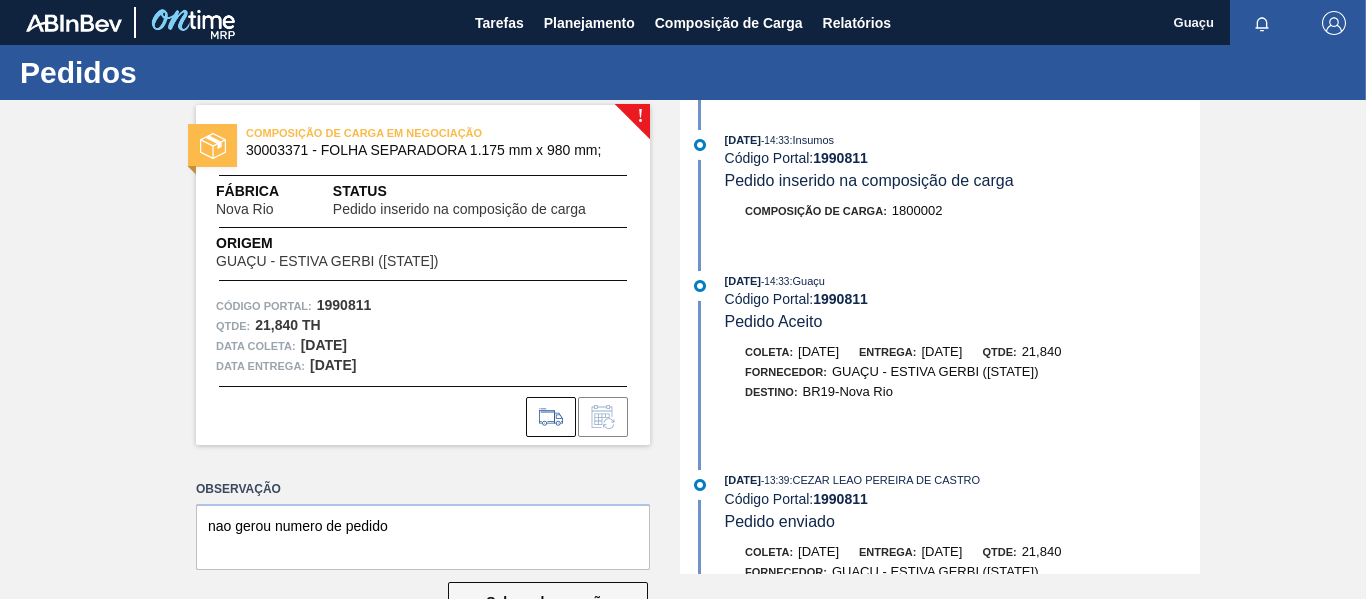 click on "[DATE]  -  13:39 :  CEZAR LEAO PEREIRA DE CASTRO" at bounding box center [962, 480] 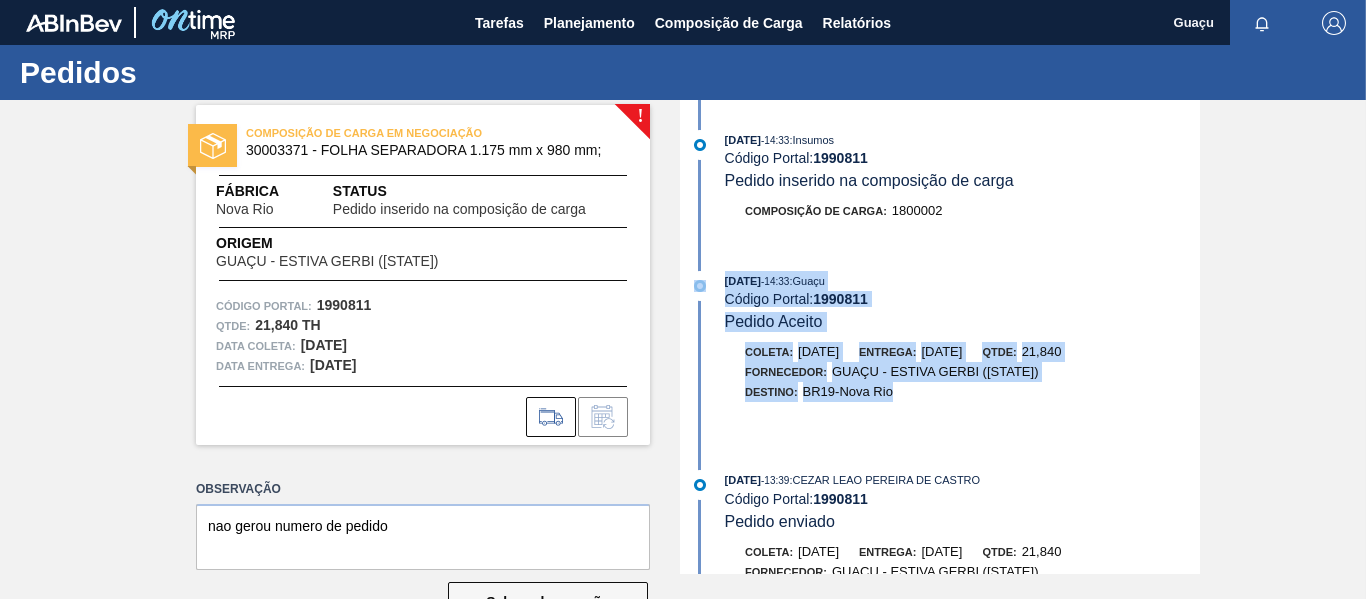 drag, startPoint x: 1288, startPoint y: 232, endPoint x: 1039, endPoint y: 392, distance: 295.97467 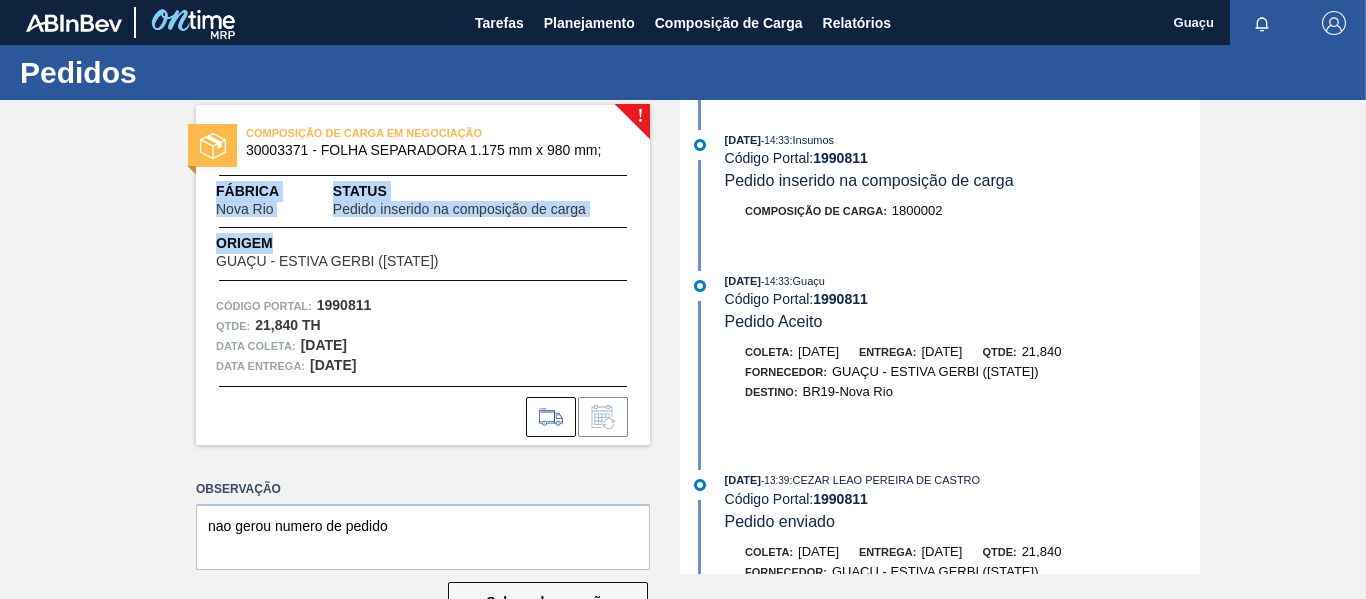 drag, startPoint x: 636, startPoint y: 129, endPoint x: 368, endPoint y: 233, distance: 287.47174 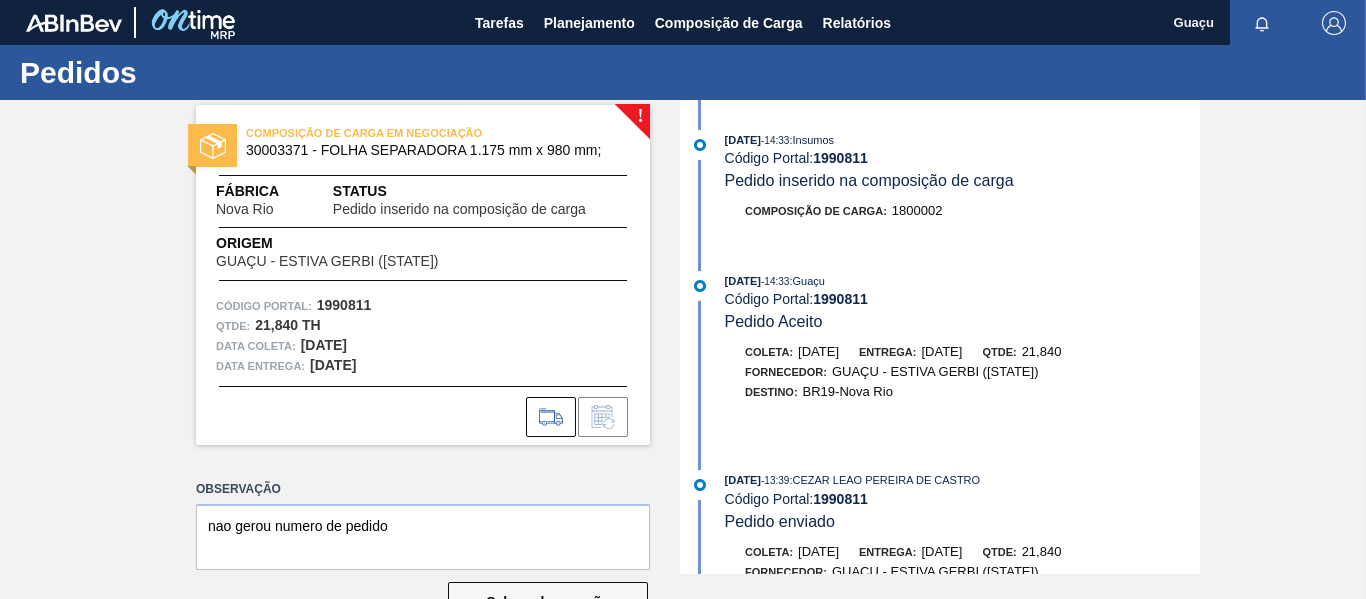 click on "Origem" at bounding box center (355, 243) 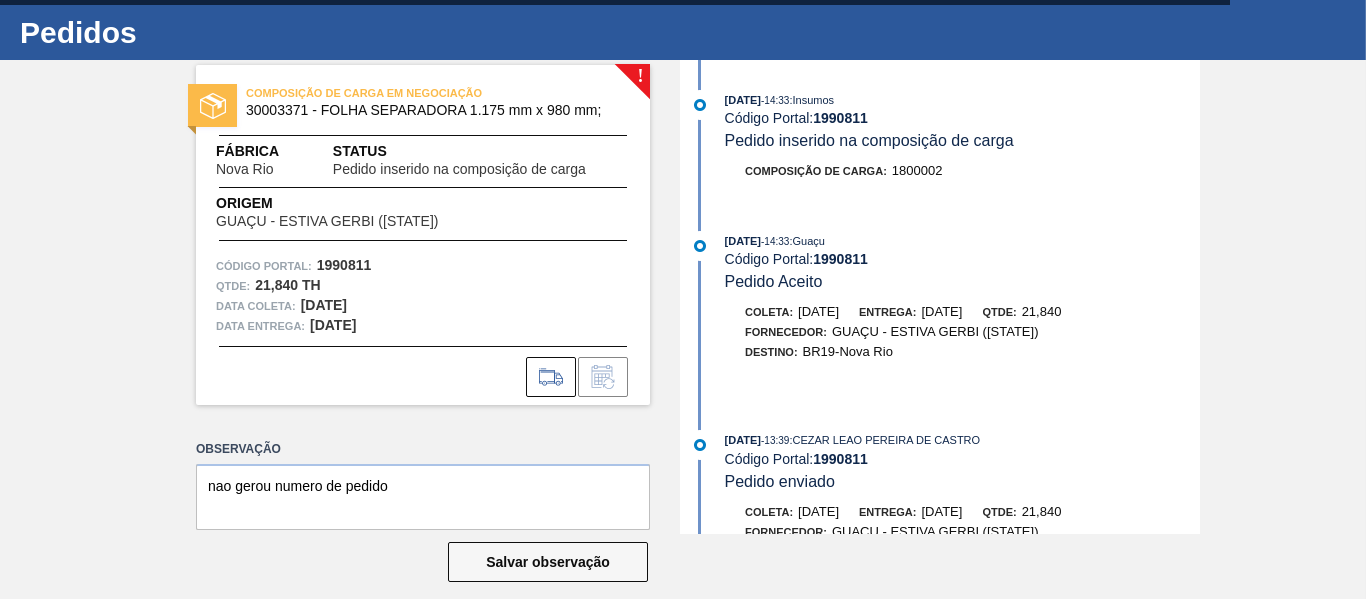 scroll, scrollTop: 61, scrollLeft: 0, axis: vertical 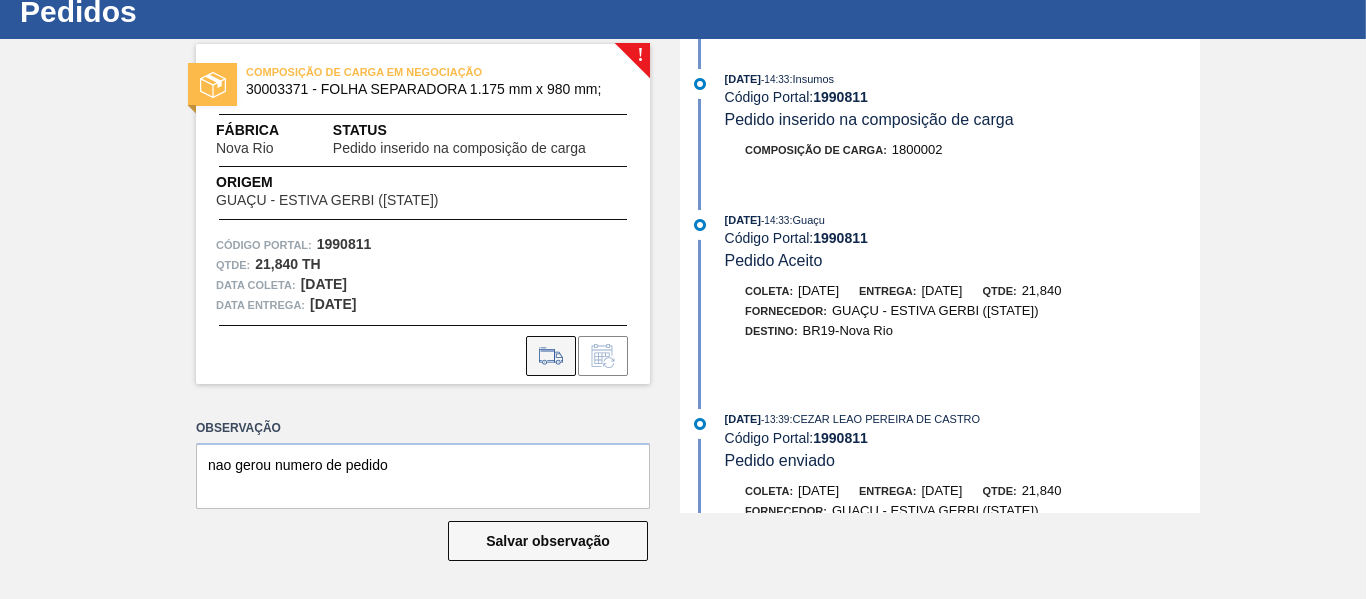 click 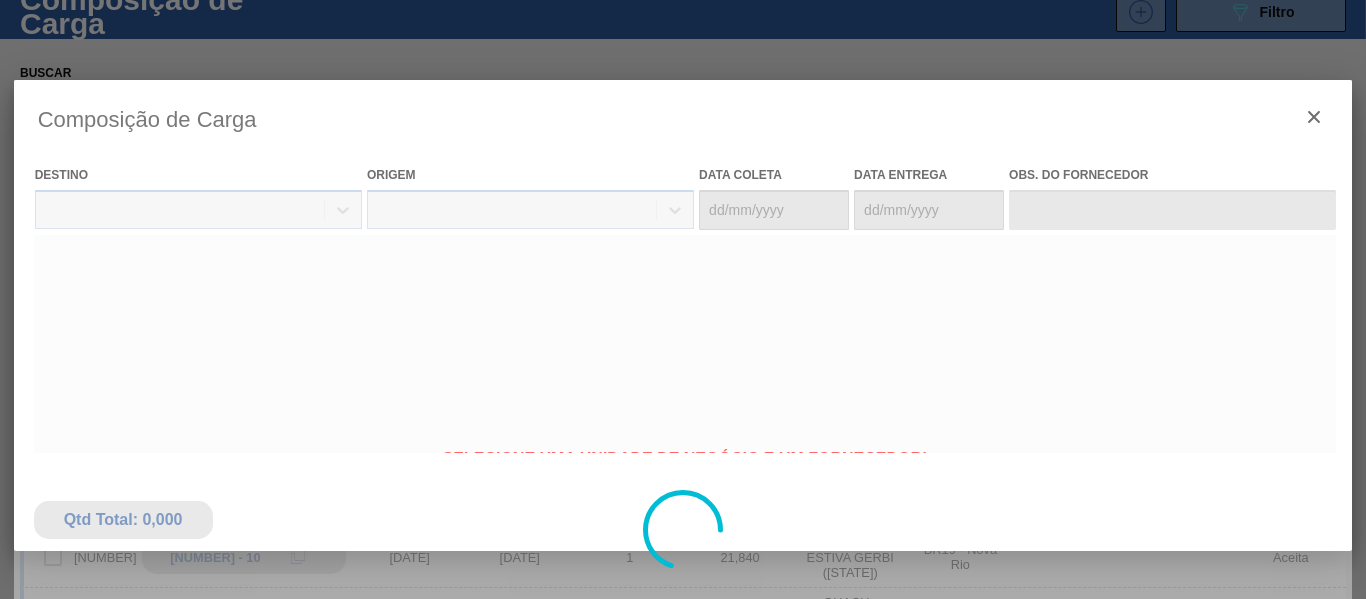 type on "[DATE]" 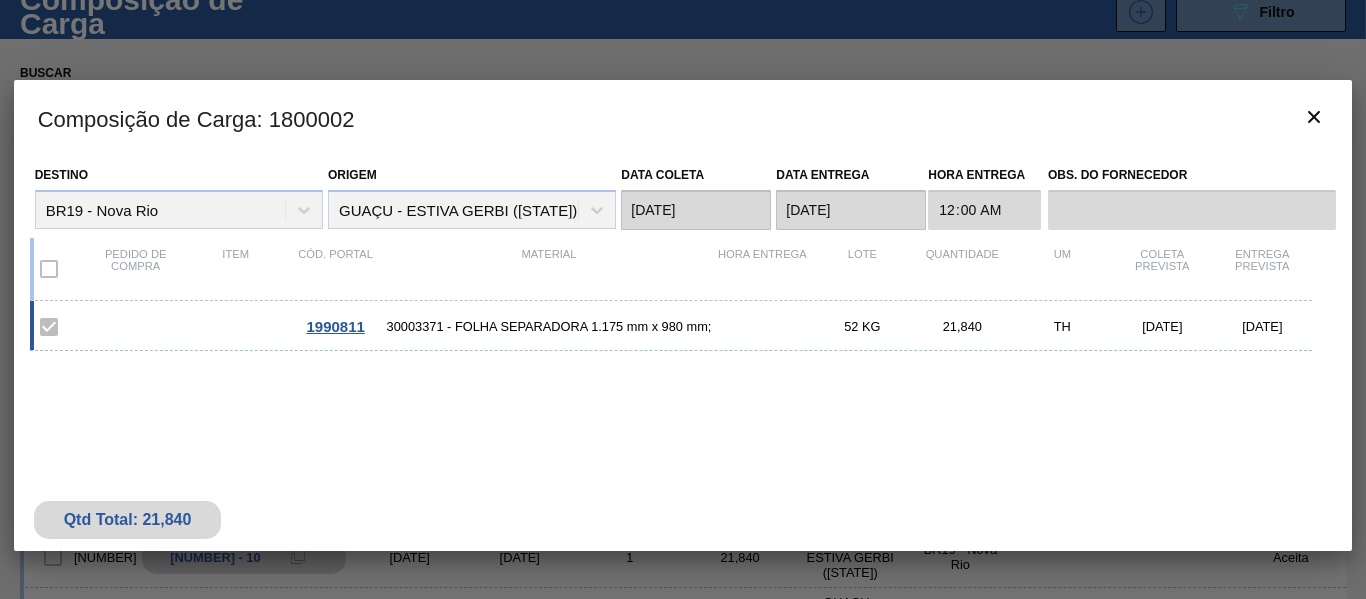 click at bounding box center [49, 327] 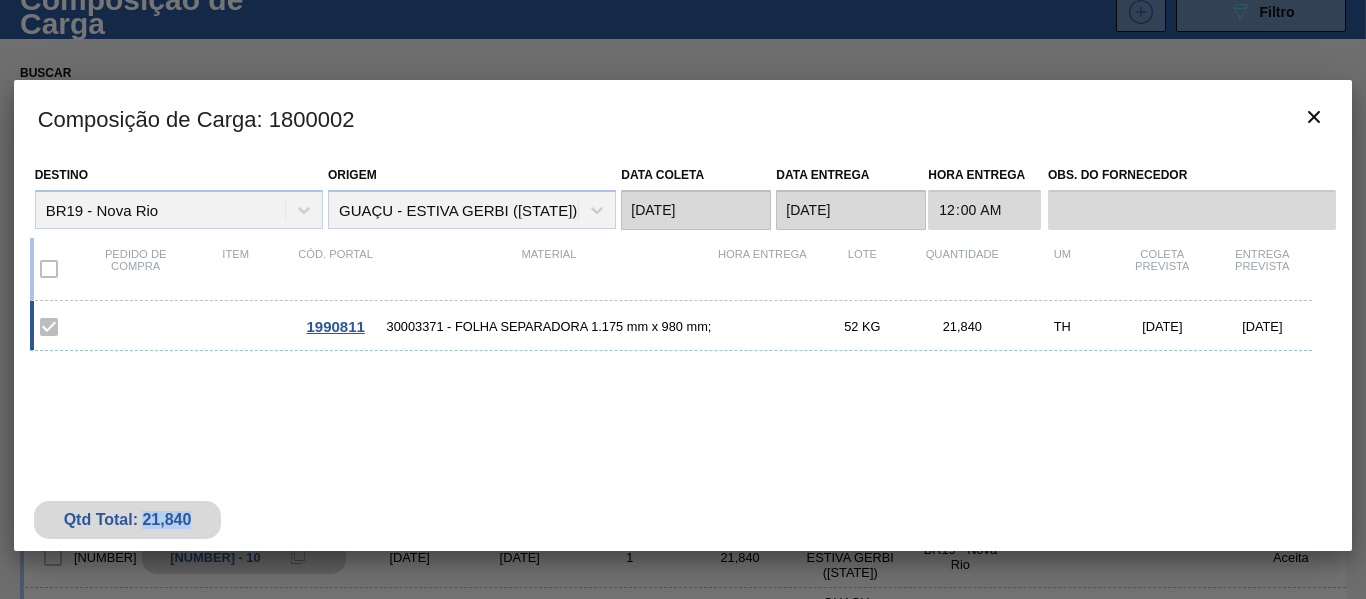 click on "Qtd Total: 21,840" at bounding box center (128, 520) 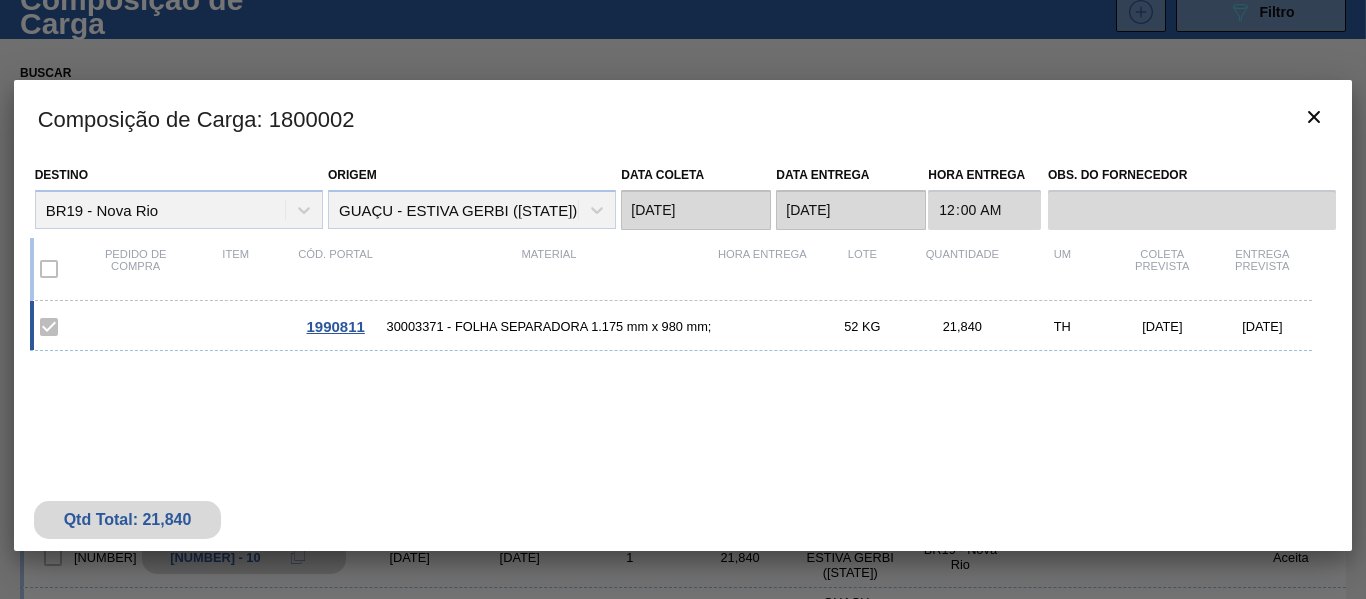 click on "Destino BR19 - Nova Rio Origem GUAÇU - ESTIVA GERBI ([STATE]) Data coleta [DATE] Data entrega [DATE] Hora Entrega 00:00:00 Obs. do Fornecedor   Pedido de compra Item Cód. Portal Material Hora Entrega Lote Quantidade UM Coleta Prevista Entrega Prevista   1990811 30003371 - FOLHA SEPARADORA 1.175 mm x 980 mm; 52 KG 21,840 TH [DATE] [DATE]" at bounding box center [683, 304] 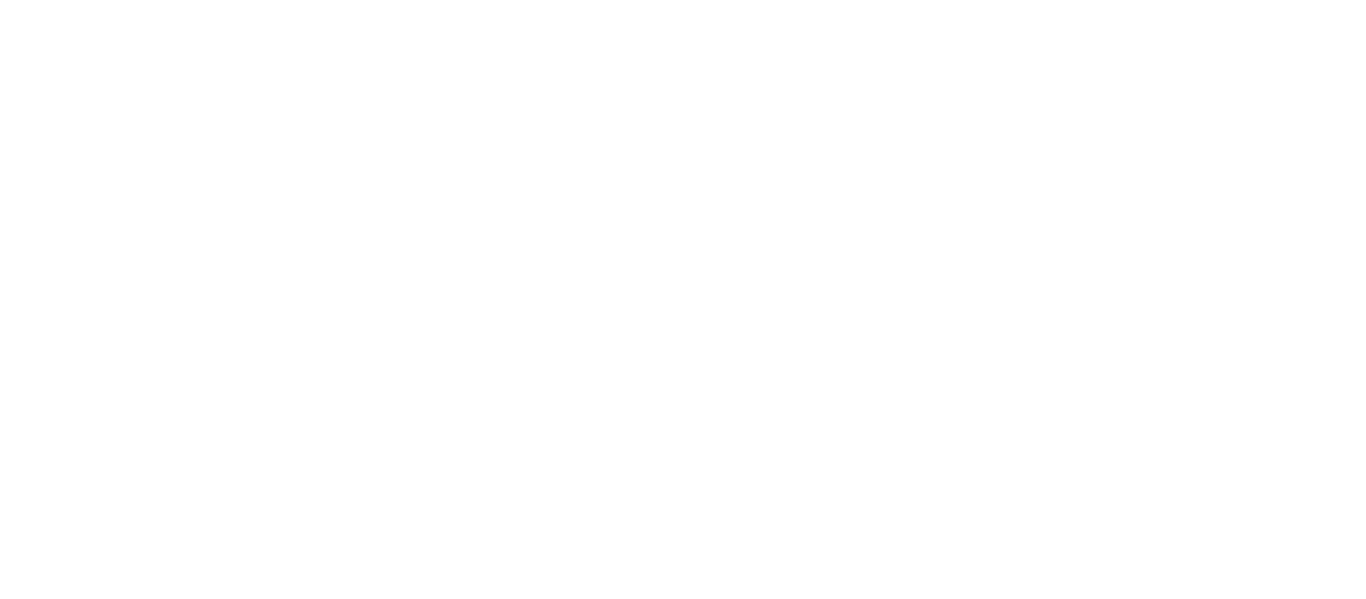 scroll, scrollTop: 0, scrollLeft: 0, axis: both 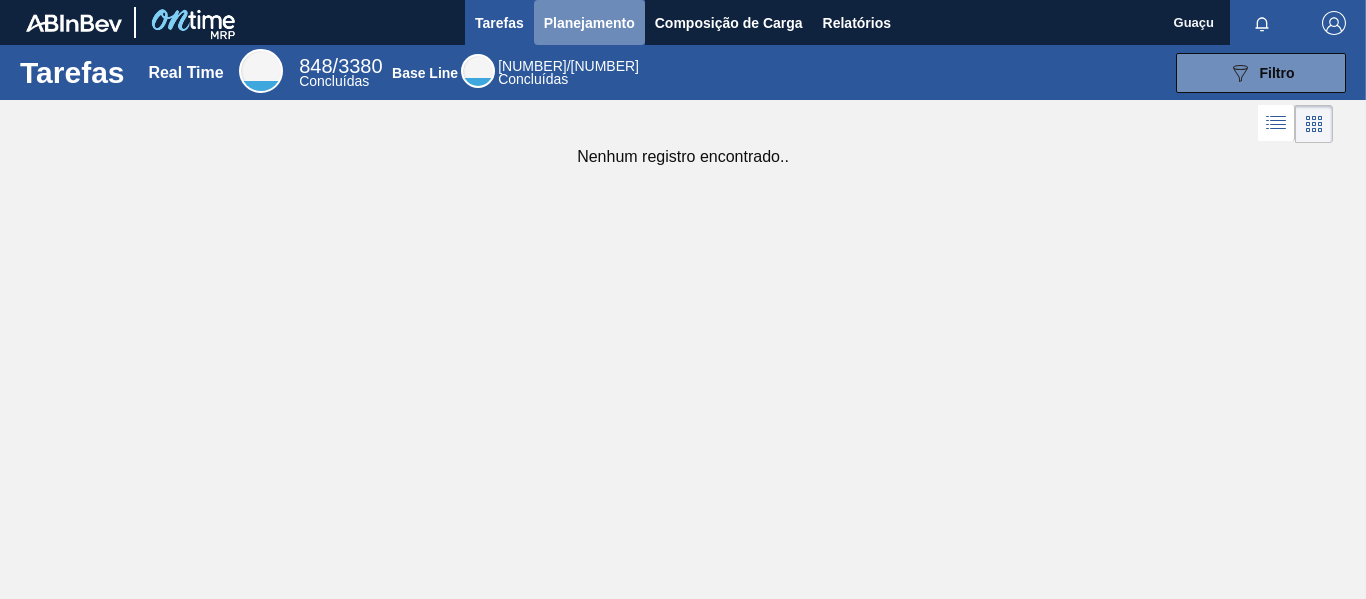 click on "Planejamento" at bounding box center (589, 23) 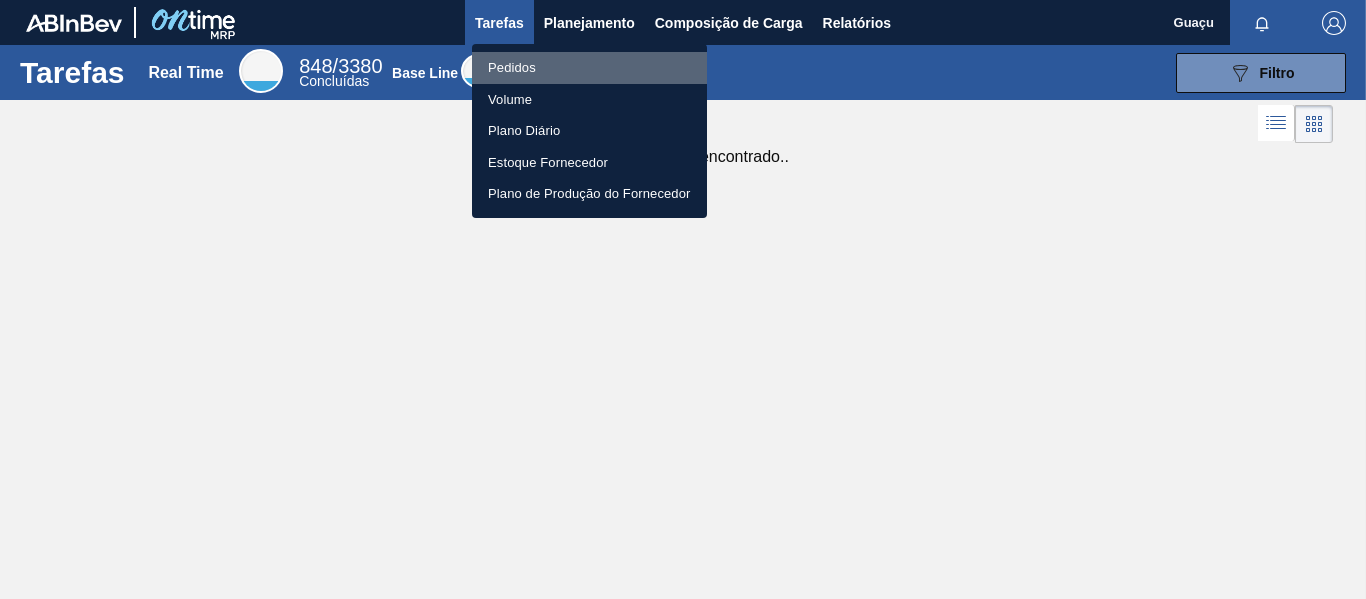 click on "Pedidos" at bounding box center (589, 68) 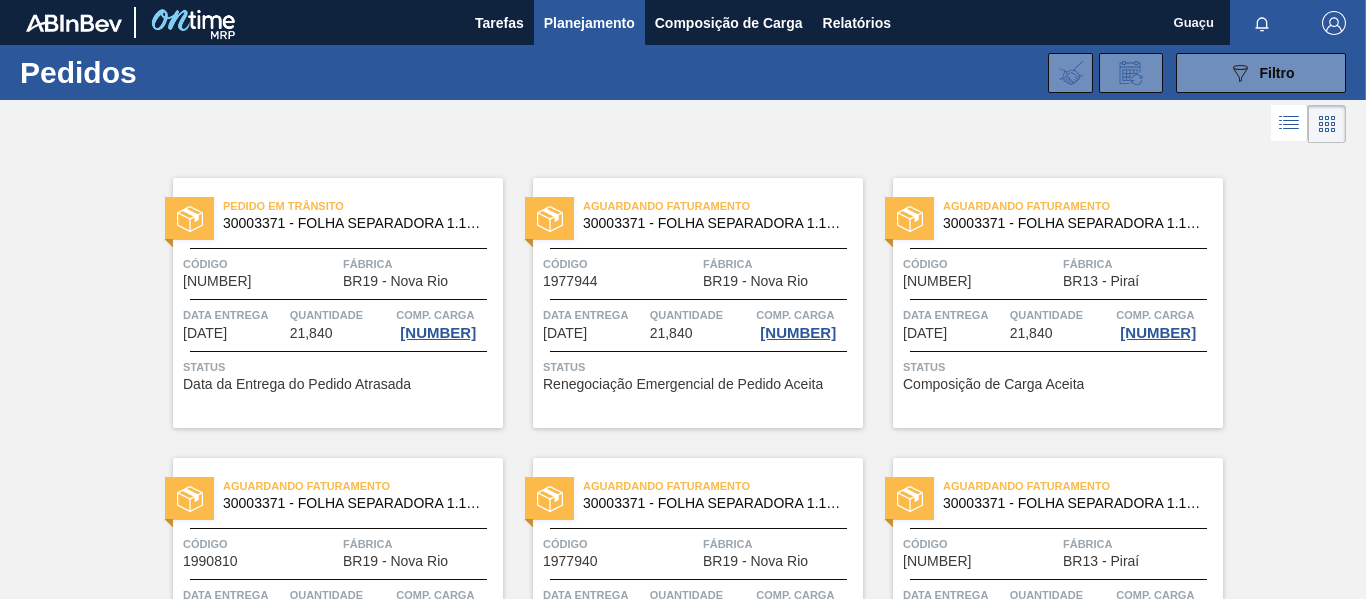 type 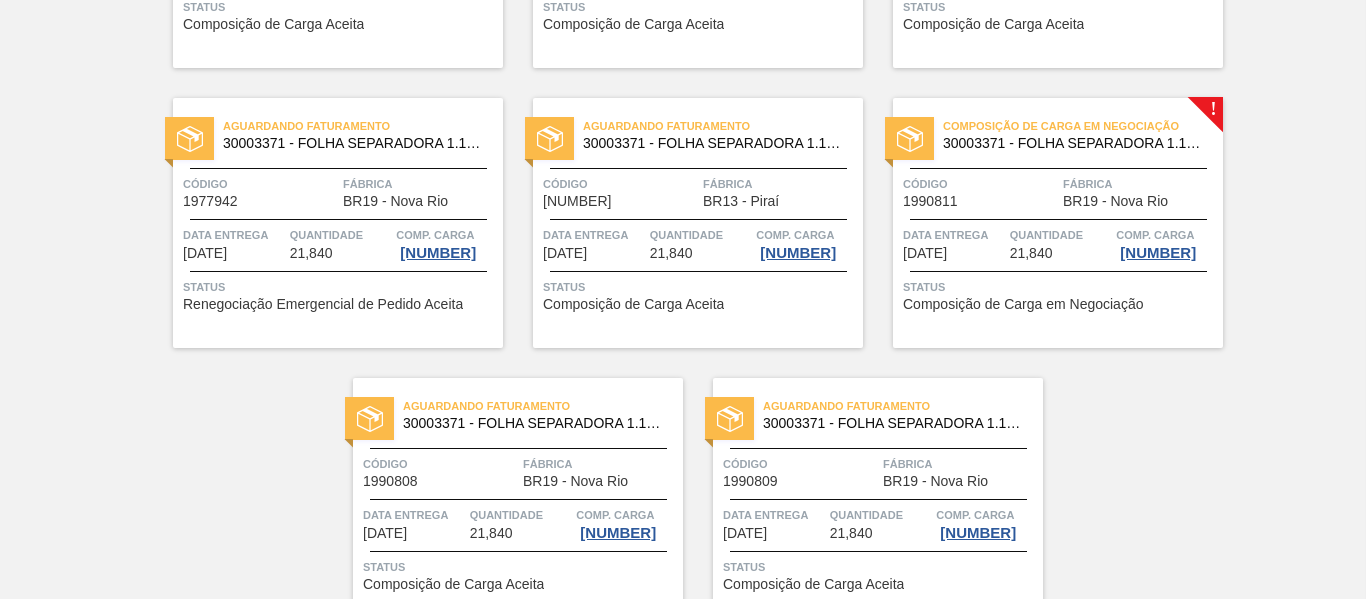 scroll, scrollTop: 743, scrollLeft: 0, axis: vertical 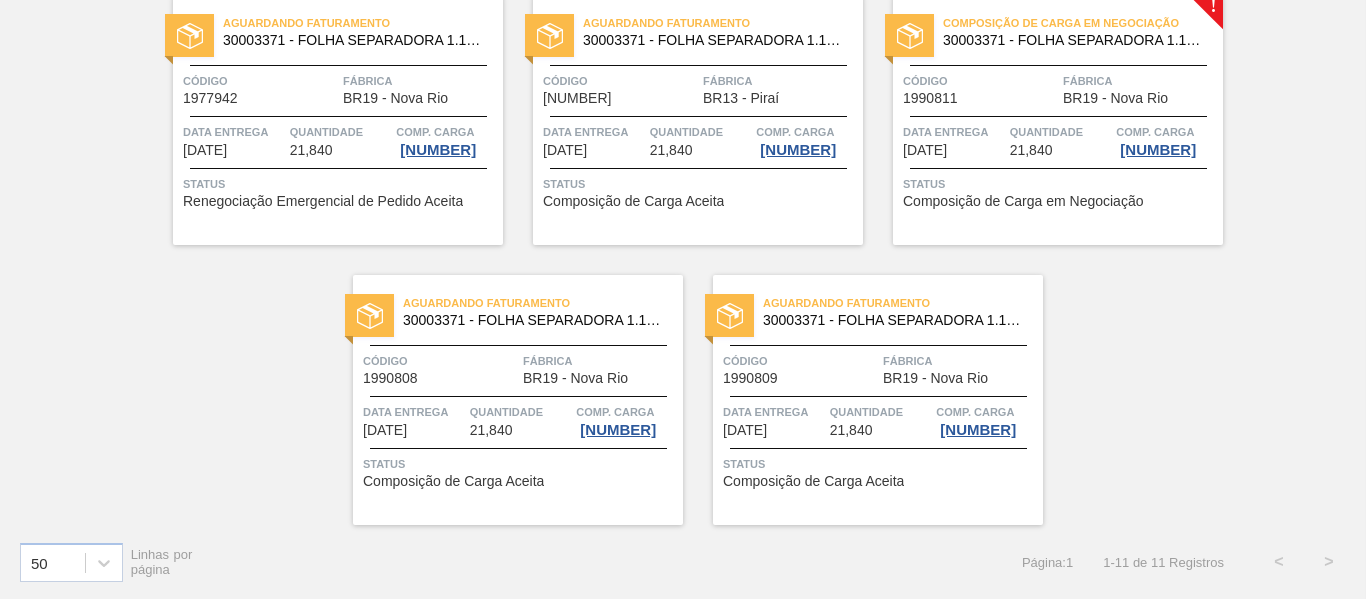 click on "Quantidade 21,840" at bounding box center [881, 420] 